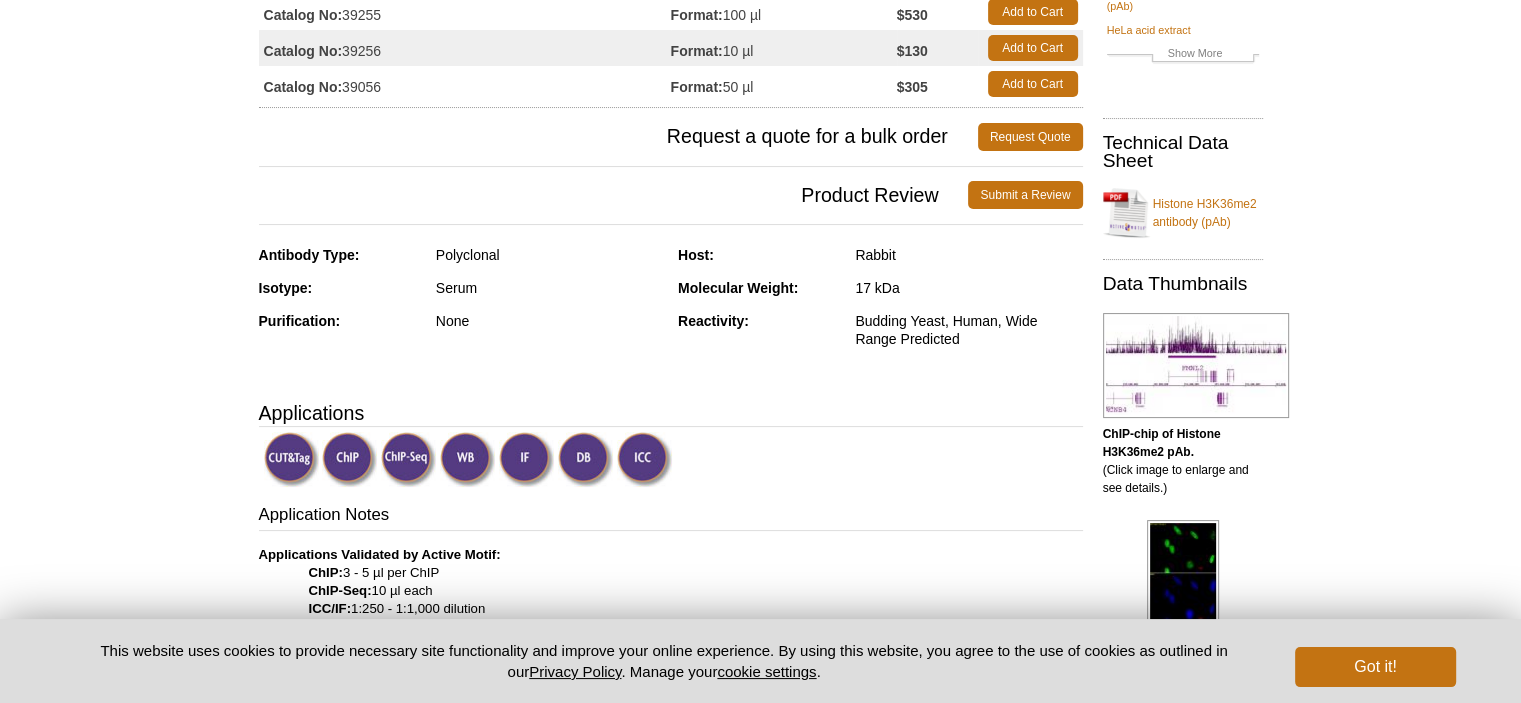 scroll, scrollTop: 301, scrollLeft: 0, axis: vertical 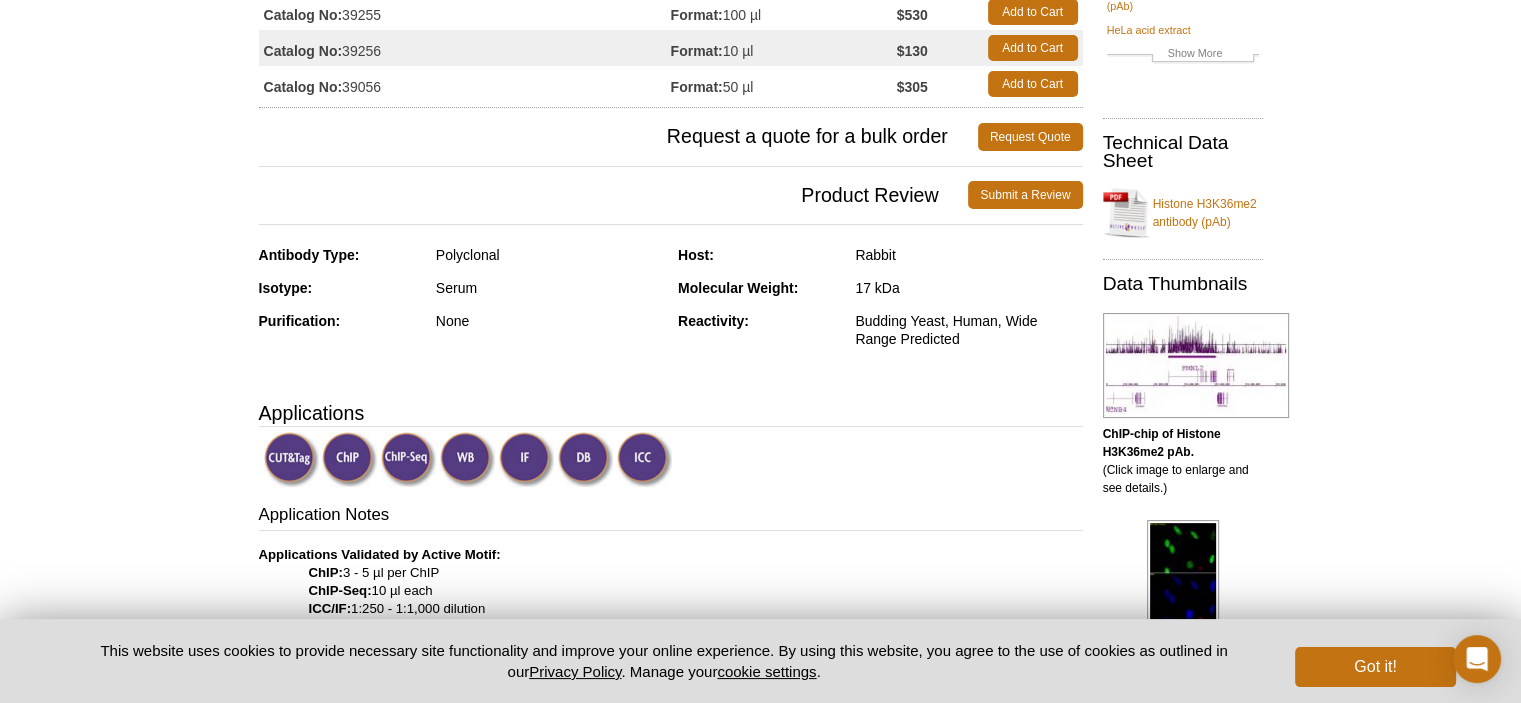 click on "Budding Yeast, Human, Wide Range Predicted" at bounding box center (968, 330) 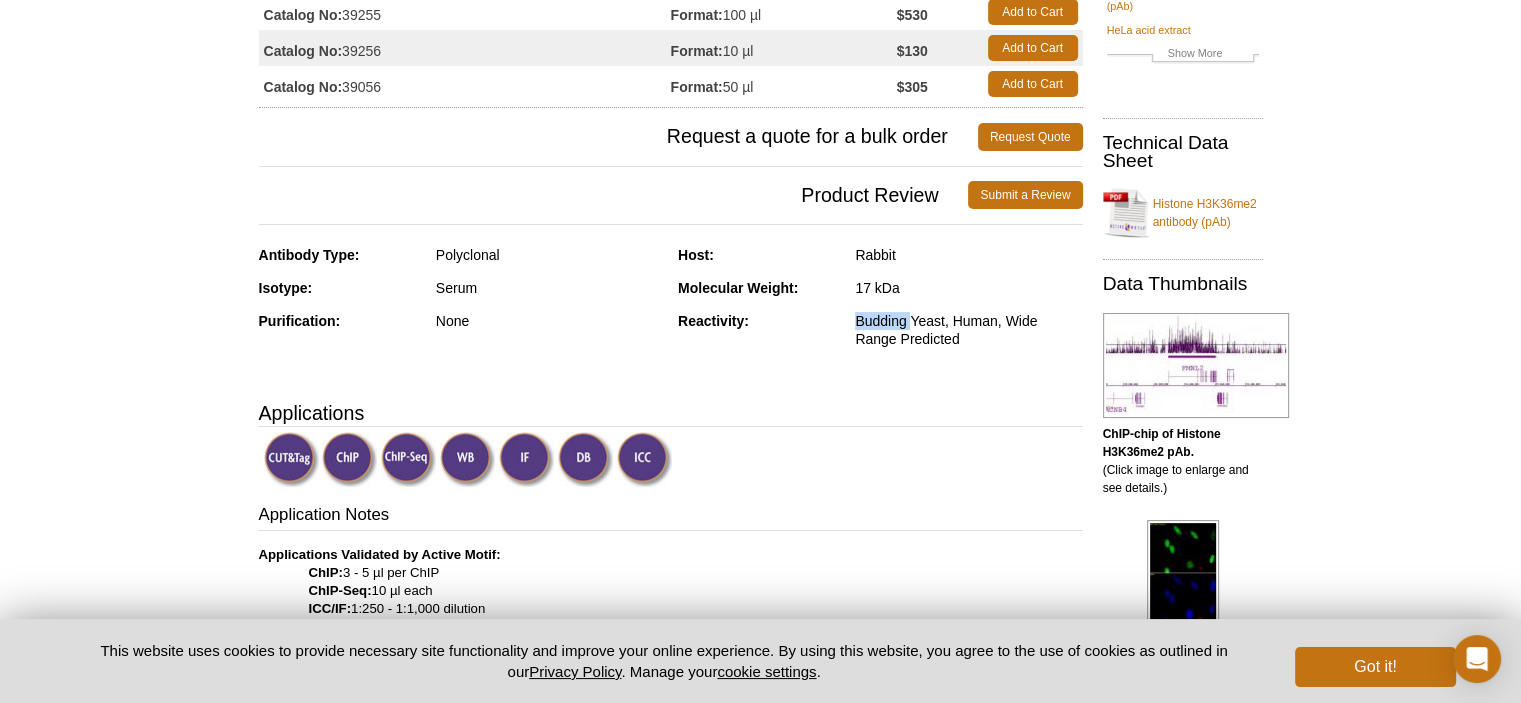 click on "Budding Yeast, Human, Wide Range Predicted" at bounding box center [968, 330] 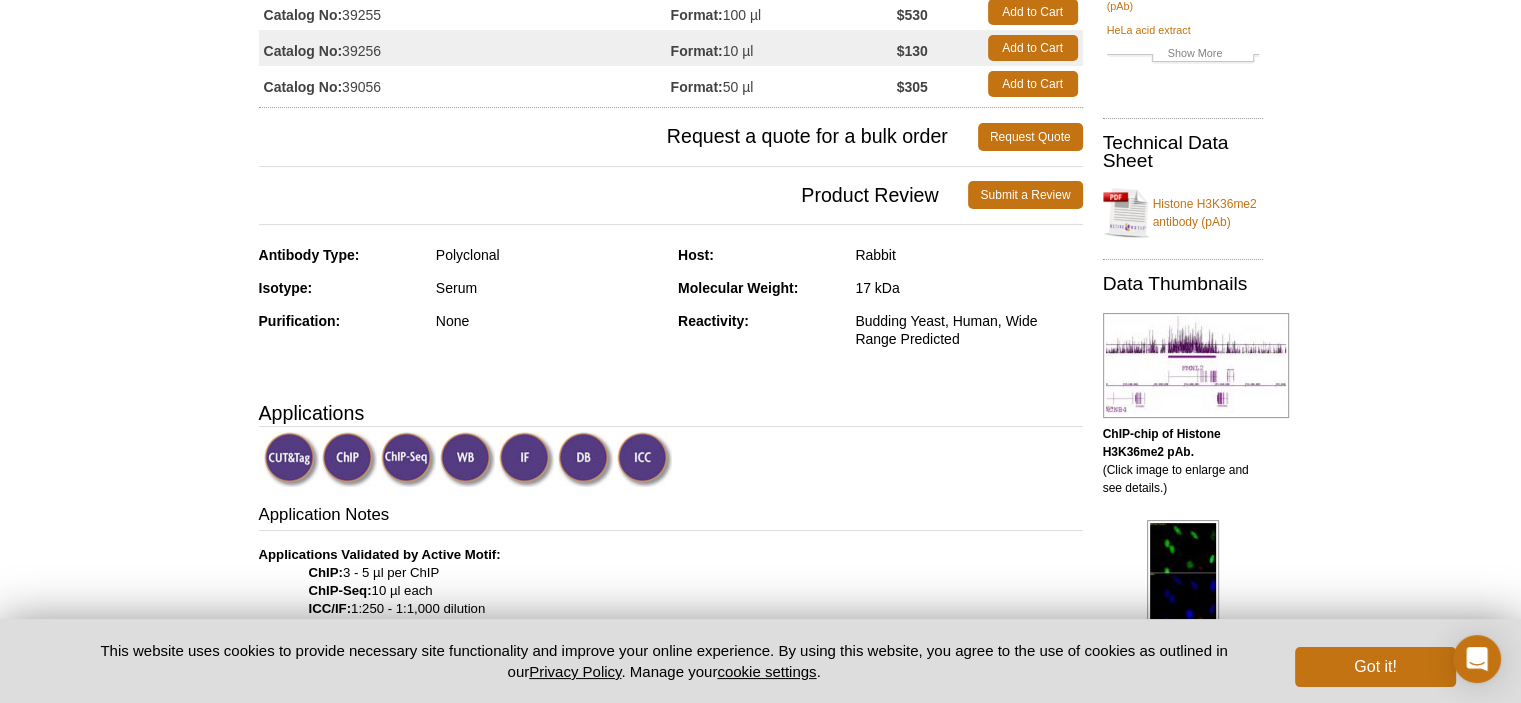 click on "Reactivity:" at bounding box center [759, 330] 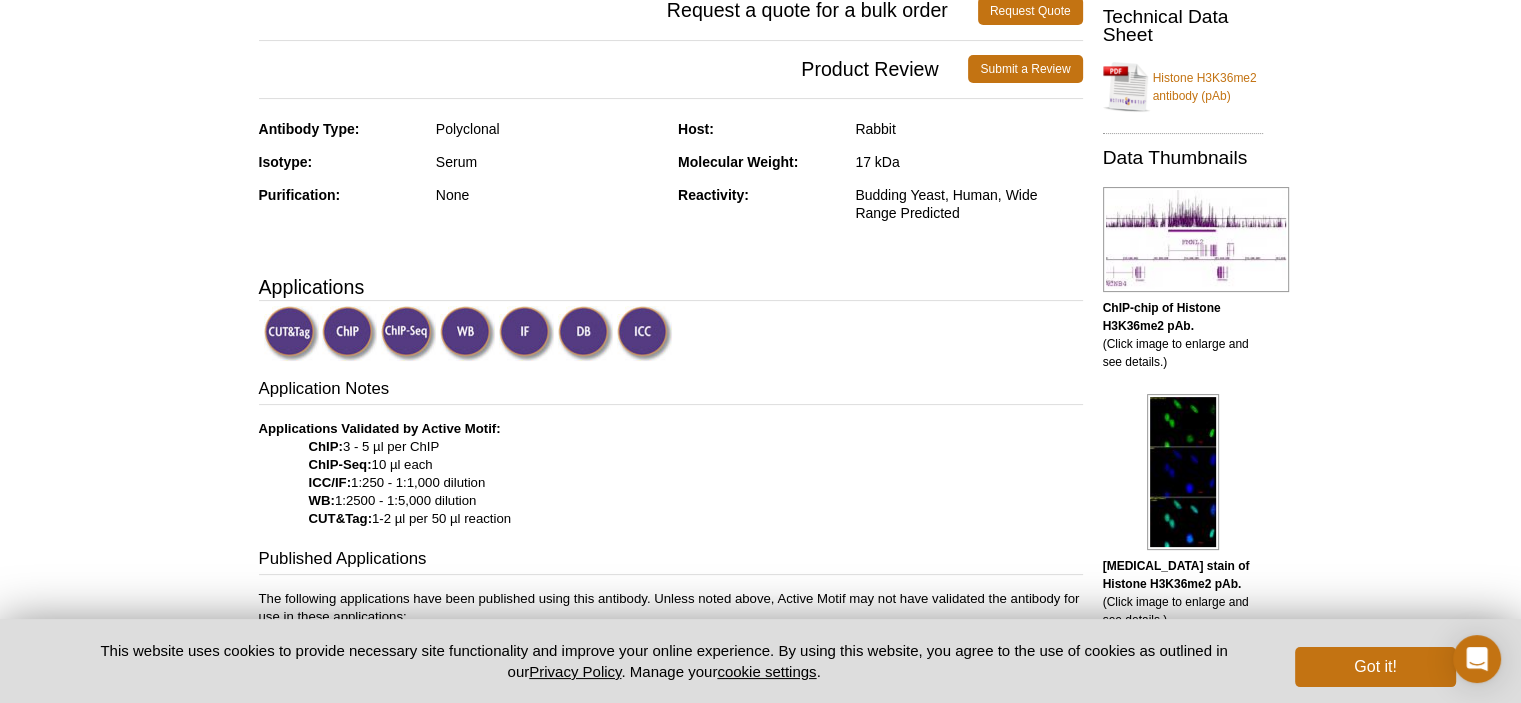 scroll, scrollTop: 601, scrollLeft: 0, axis: vertical 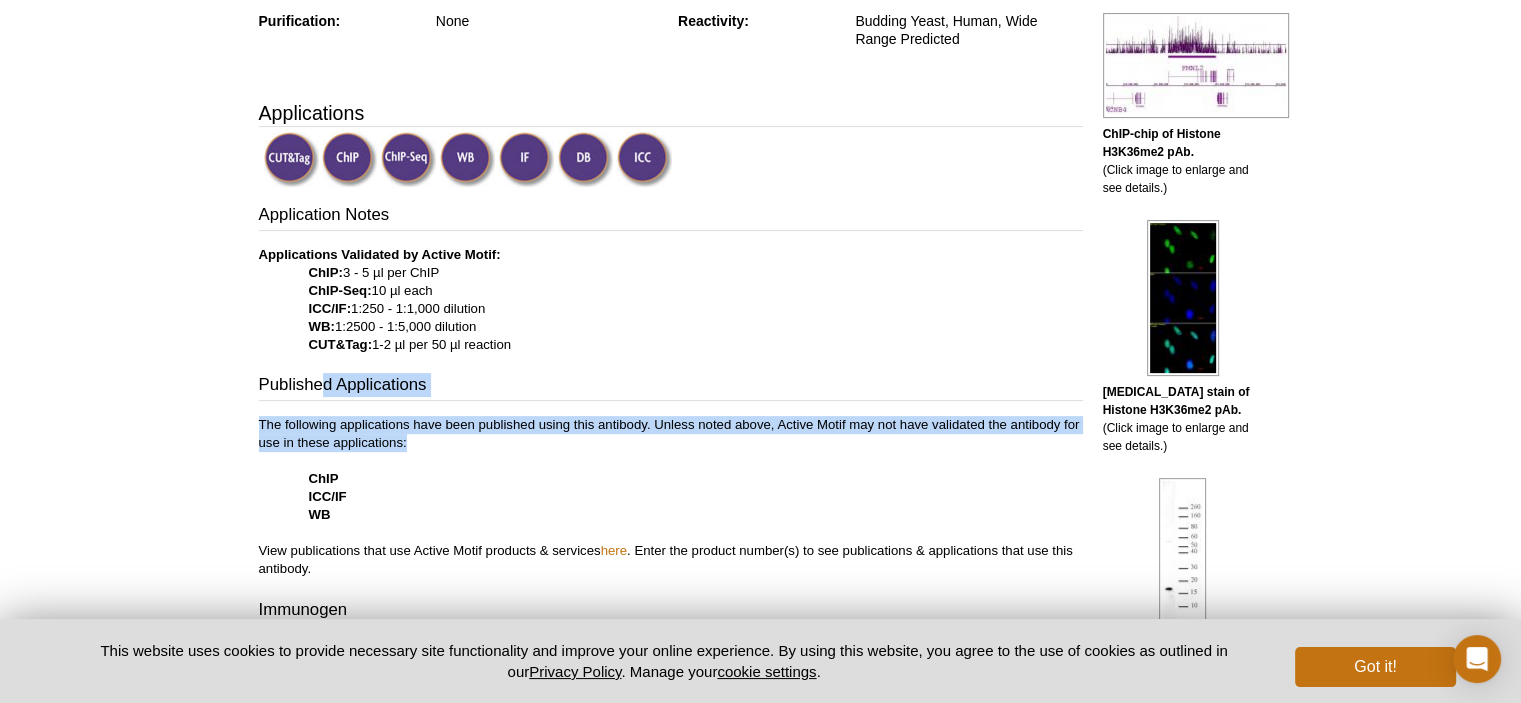 drag, startPoint x: 328, startPoint y: 383, endPoint x: 408, endPoint y: 442, distance: 99.40322 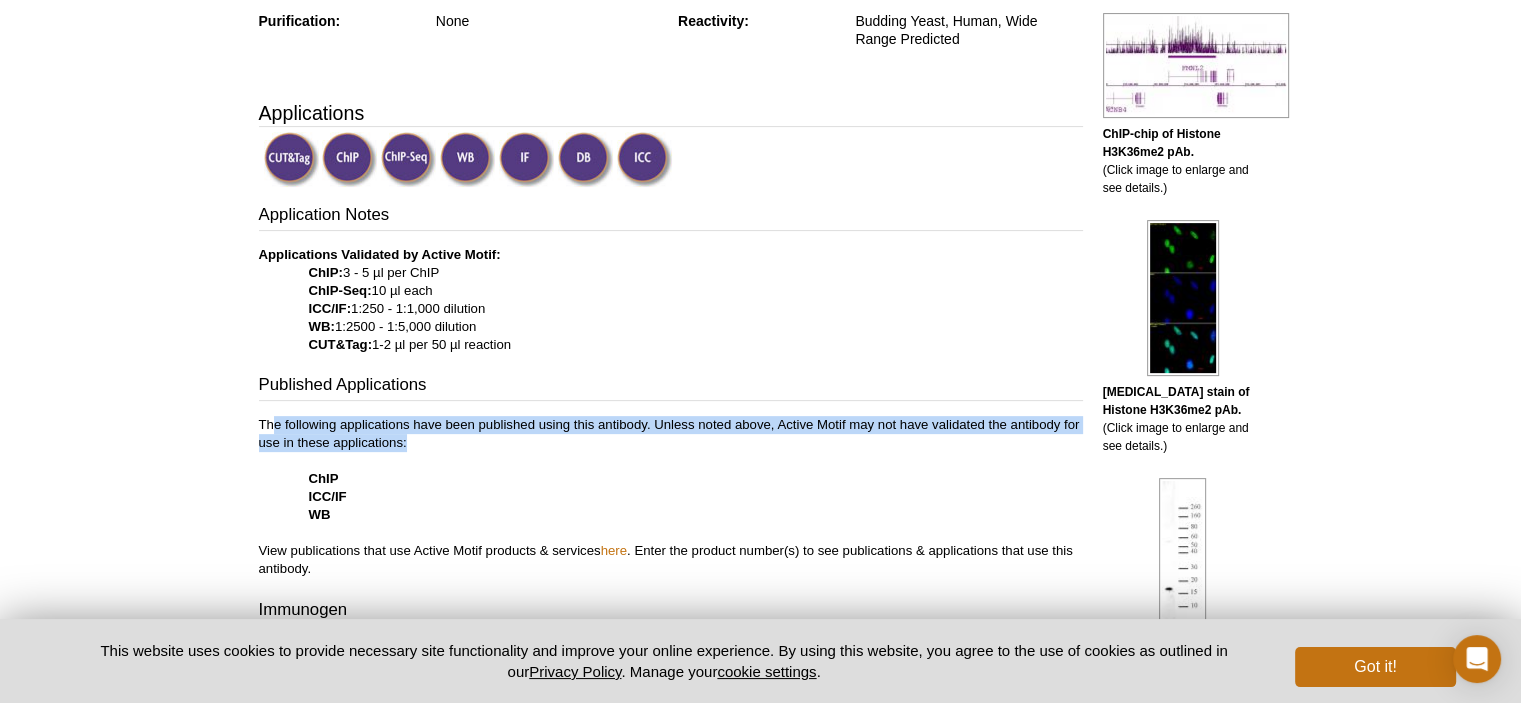 drag, startPoint x: 445, startPoint y: 440, endPoint x: 226, endPoint y: 411, distance: 220.91174 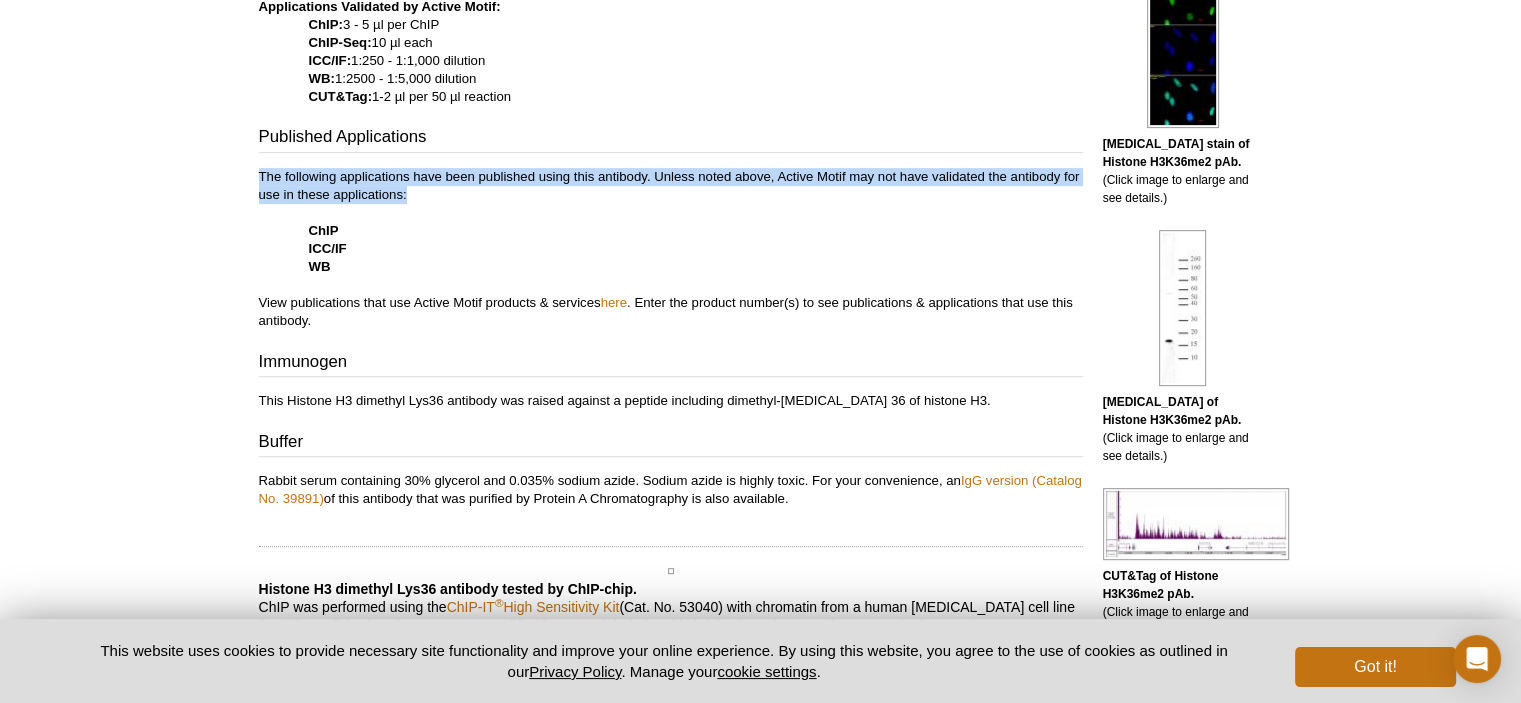 scroll, scrollTop: 1078, scrollLeft: 0, axis: vertical 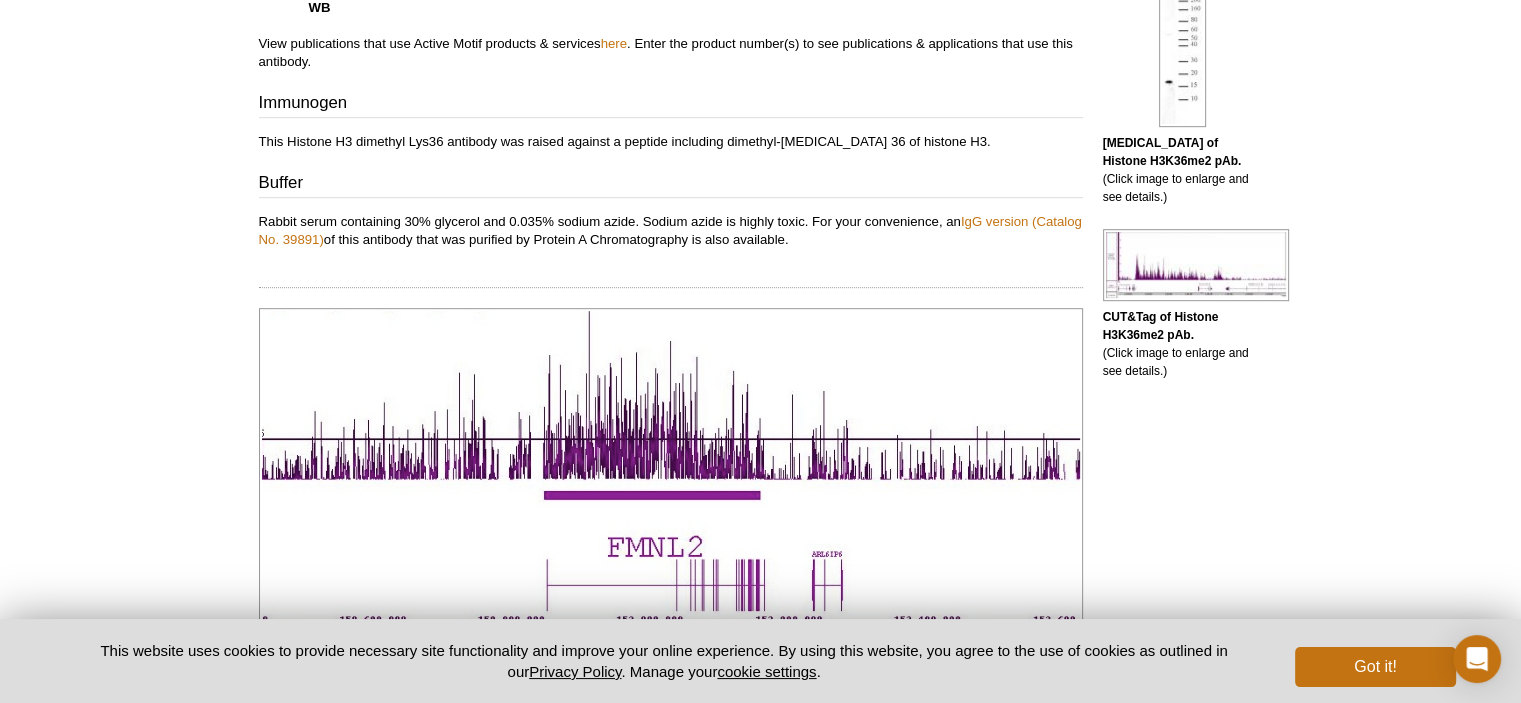 click on "Rabbit serum containing 30% glycerol and 0.035% sodium azide. Sodium azide is highly toxic. For your convenience, an  IgG version (Catalog No. 39891)  of this antibody that was purified by Protein A Chromatography is also available." at bounding box center [671, 231] 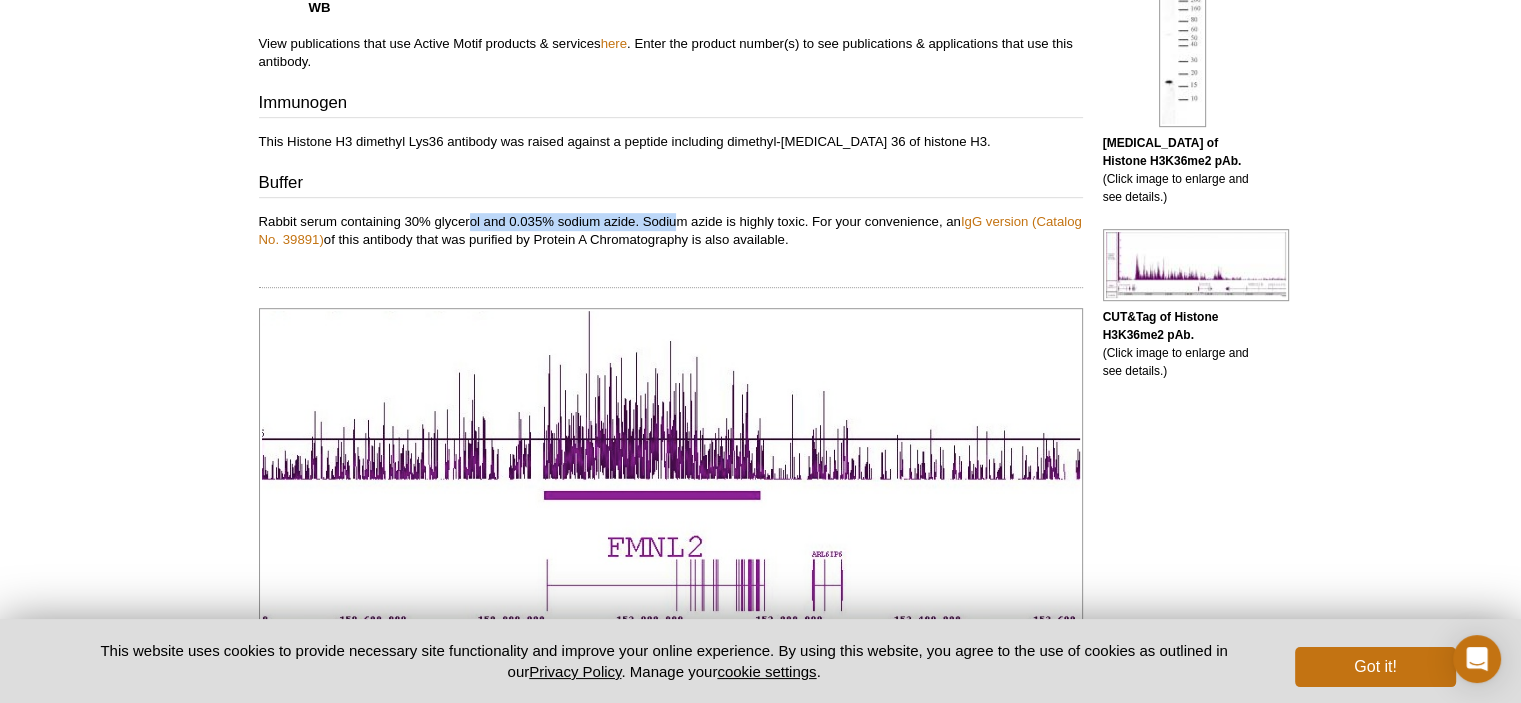 drag, startPoint x: 471, startPoint y: 220, endPoint x: 673, endPoint y: 227, distance: 202.12125 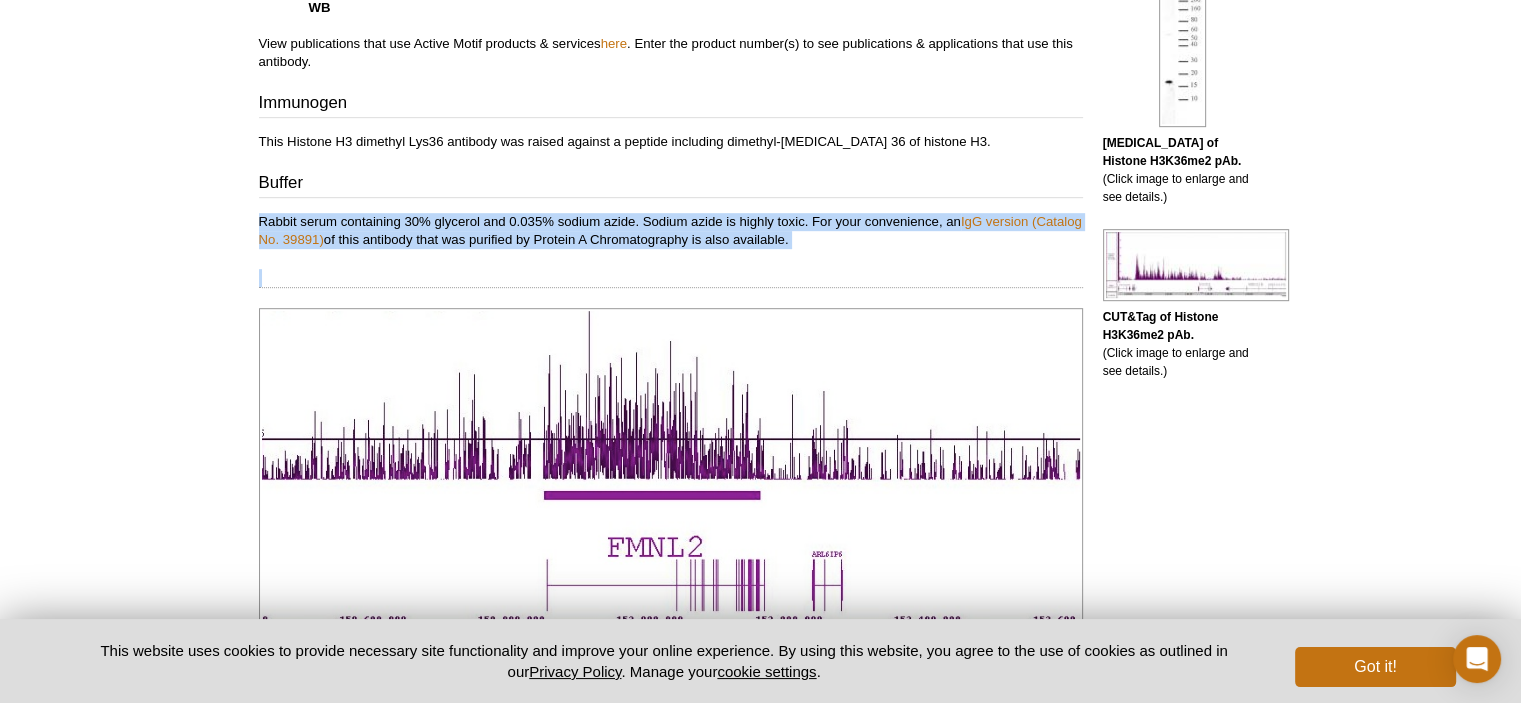 drag, startPoint x: 770, startPoint y: 218, endPoint x: 602, endPoint y: 141, distance: 184.8053 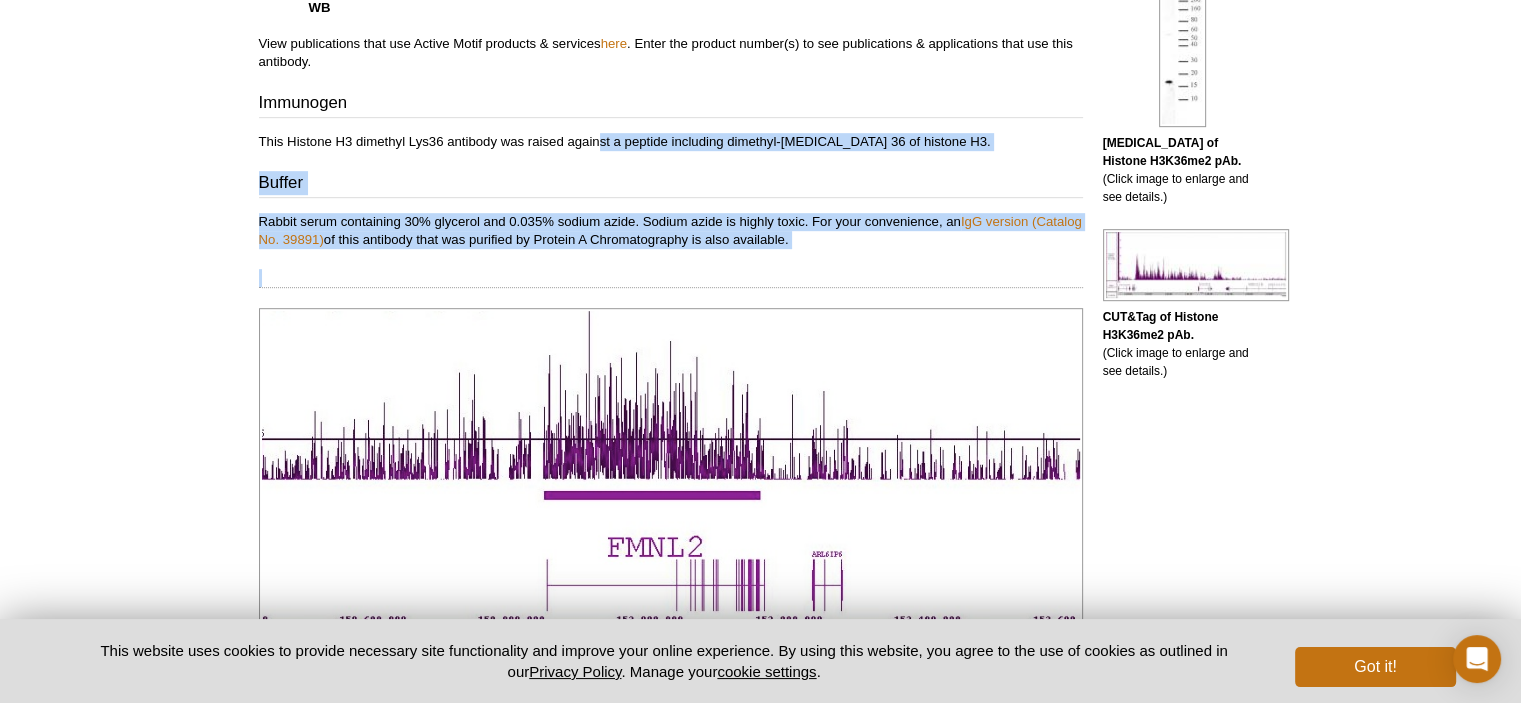 click on "This Histone H3 dimethyl Lys36 antibody was raised against a peptide including dimethyl-[MEDICAL_DATA] 36 of histone H3." at bounding box center (671, 142) 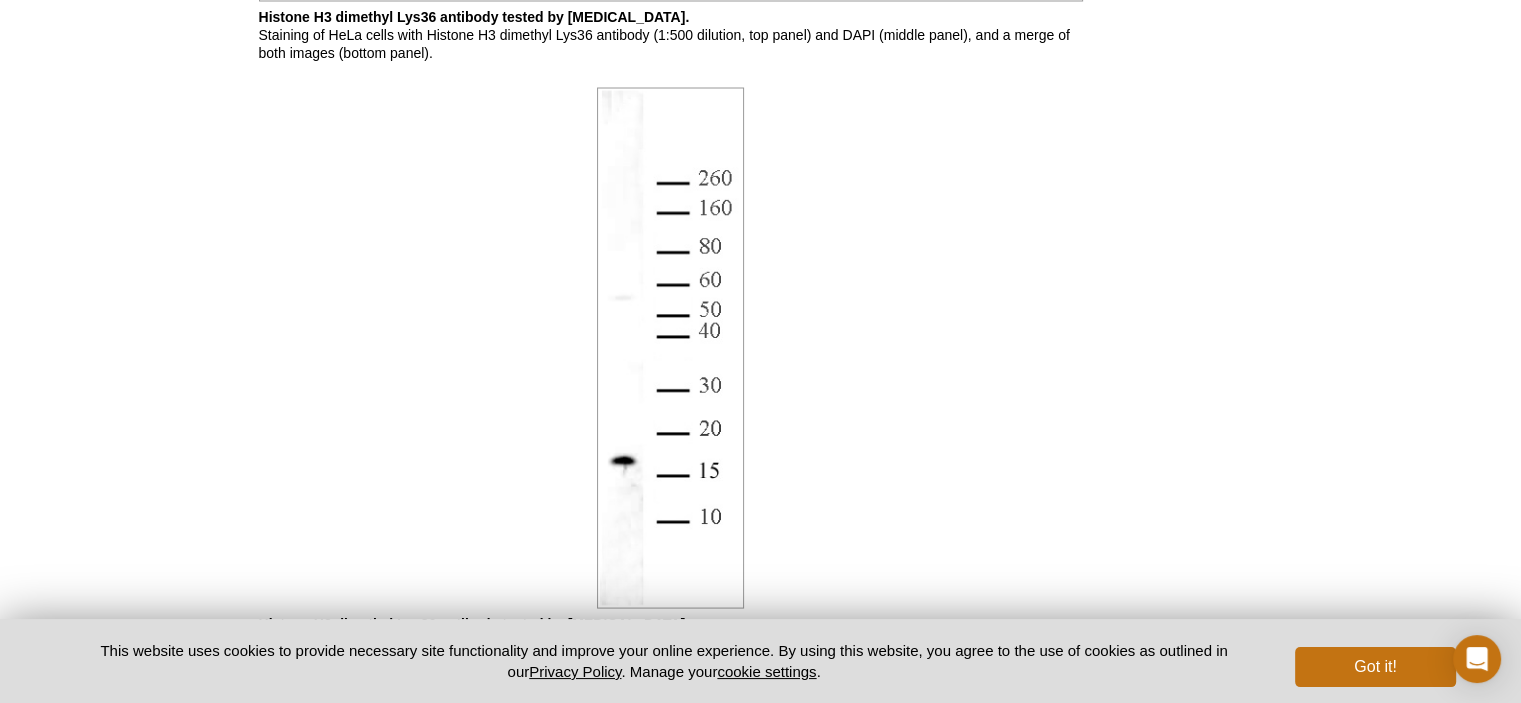 scroll, scrollTop: 3700, scrollLeft: 0, axis: vertical 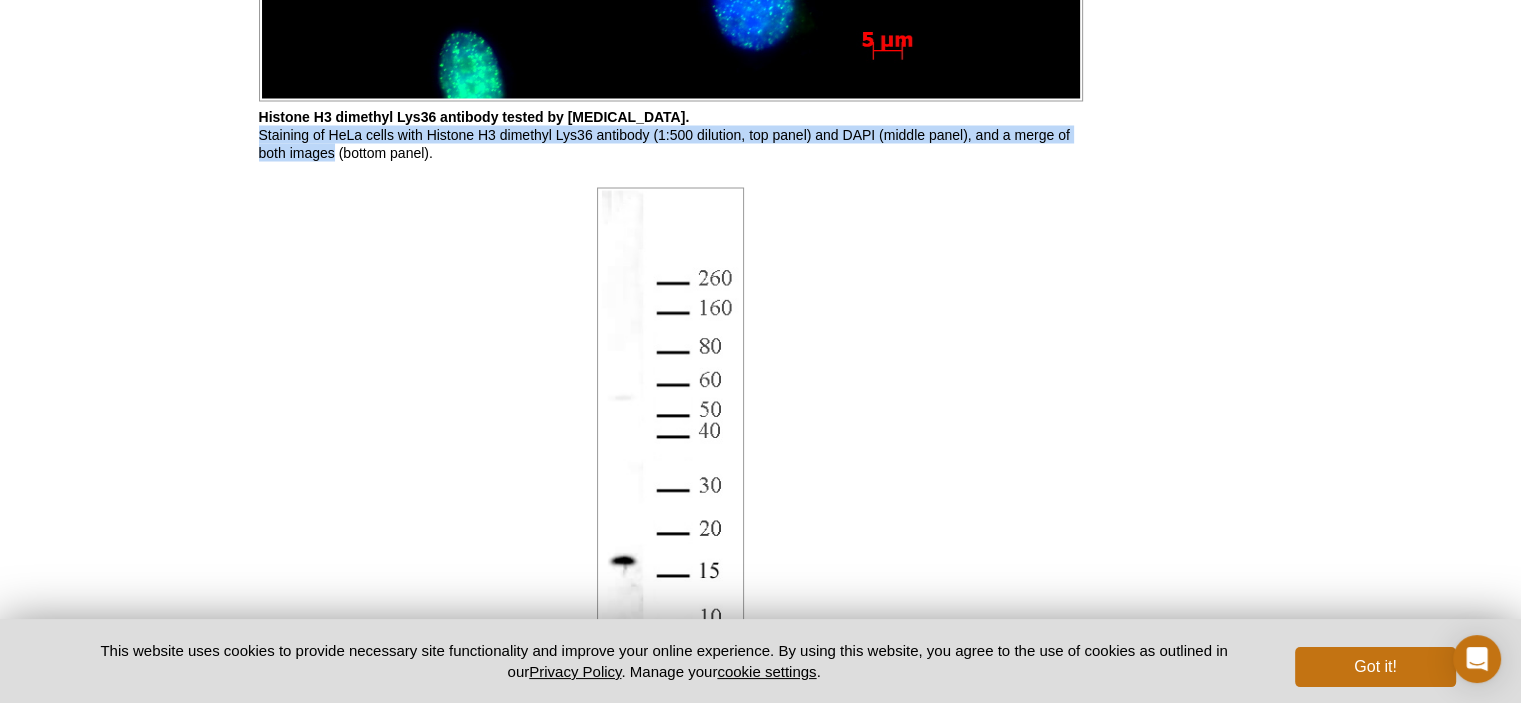 drag, startPoint x: 228, startPoint y: 141, endPoint x: 408, endPoint y: 160, distance: 181 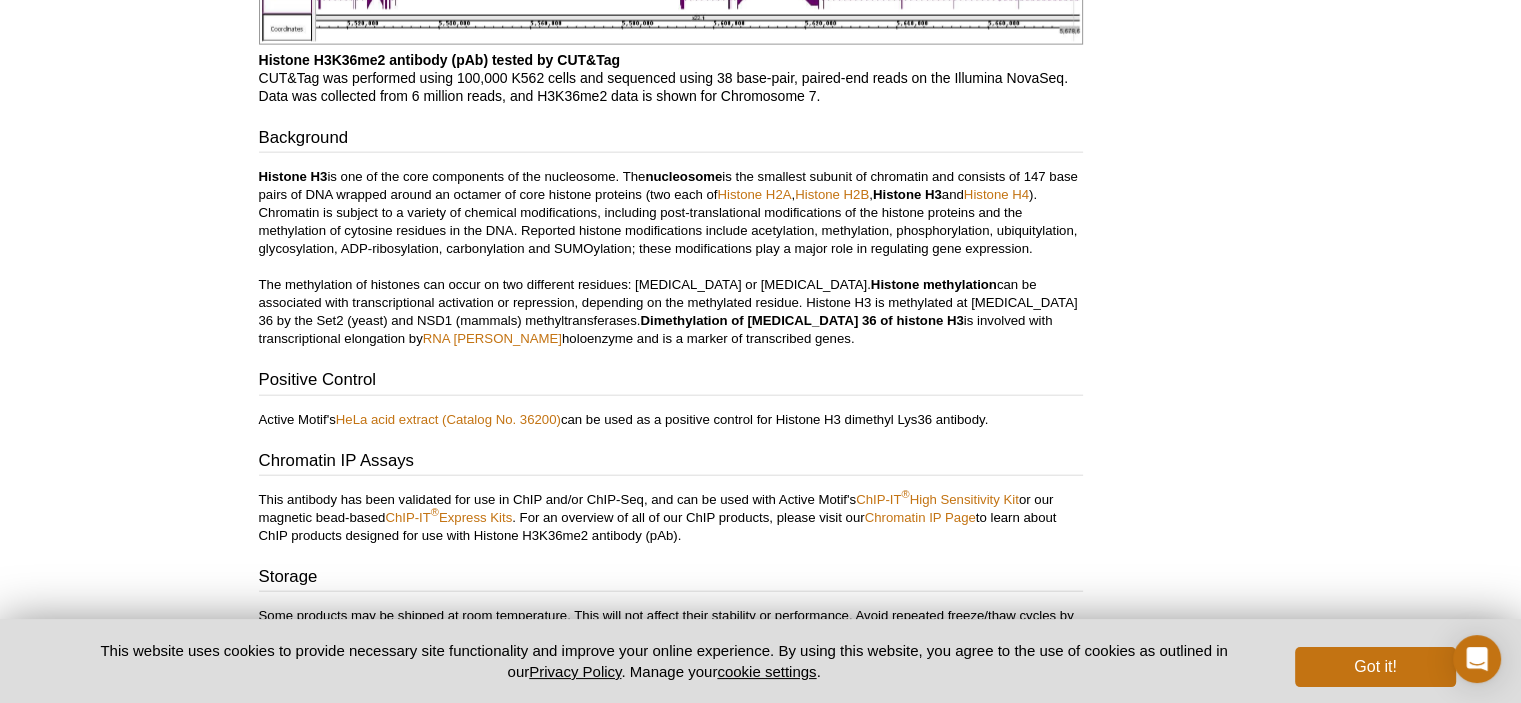 scroll, scrollTop: 4700, scrollLeft: 0, axis: vertical 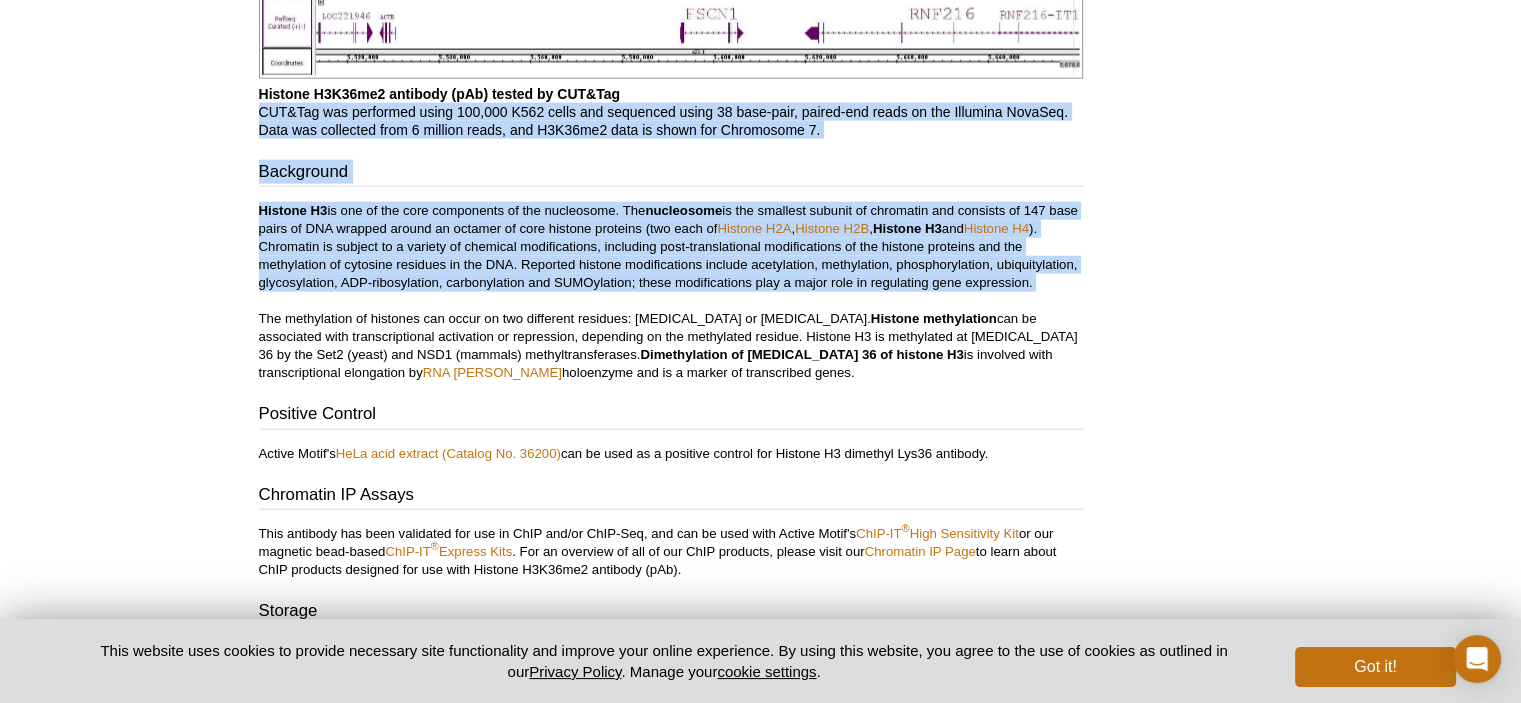 drag, startPoint x: 407, startPoint y: 160, endPoint x: 778, endPoint y: 331, distance: 408.51193 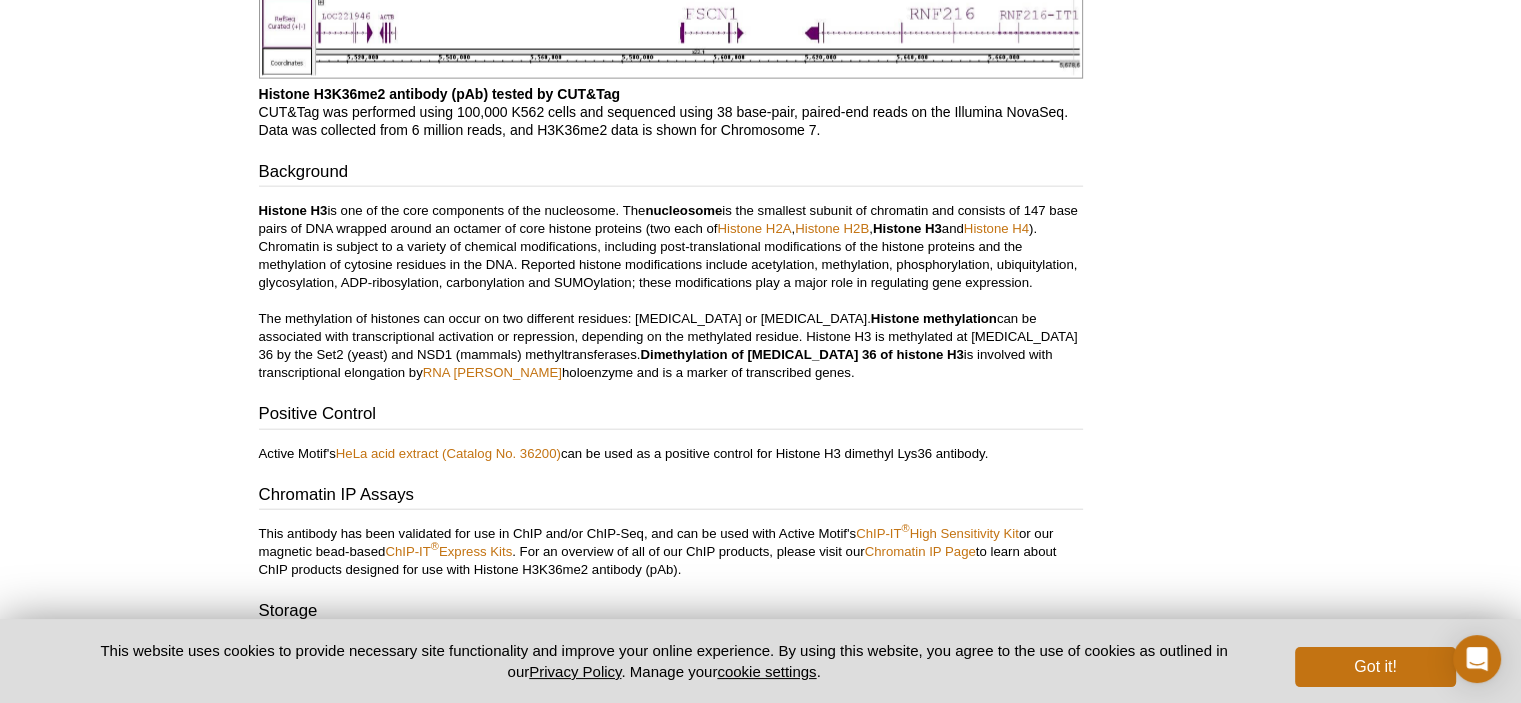 click on "Histone H3  is one of the core components of the nucleosome. The  nucleosome  is the smallest subunit of chromatin and consists of 147 base pairs of DNA wrapped around an octamer of core histone proteins (two each of  Histone H2A ,  Histone H2B ,  Histone H3  and  Histone H4 ). Chromatin is subject to a variety of chemical modifications, including post-translational modifications of the histone proteins and the methylation of cytosine residues in the DNA. Reported histone modifications include acetylation, methylation, phosphorylation, ubiquitylation, glycosylation, ADP-ribosylation, carbonylation and SUMOylation; these modifications play a major role in regulating gene expression. The methylation of histones can occur on two different residues: [MEDICAL_DATA] or [MEDICAL_DATA].  Histone methylation  can be associated with transcriptional activation or repression, depending on the methylated residue. Histone H3 is methylated at [MEDICAL_DATA] 36 by the Set2 (yeast) and NSD1 (mammals) methyltransferases.  RNA [PERSON_NAME]" at bounding box center [671, 292] 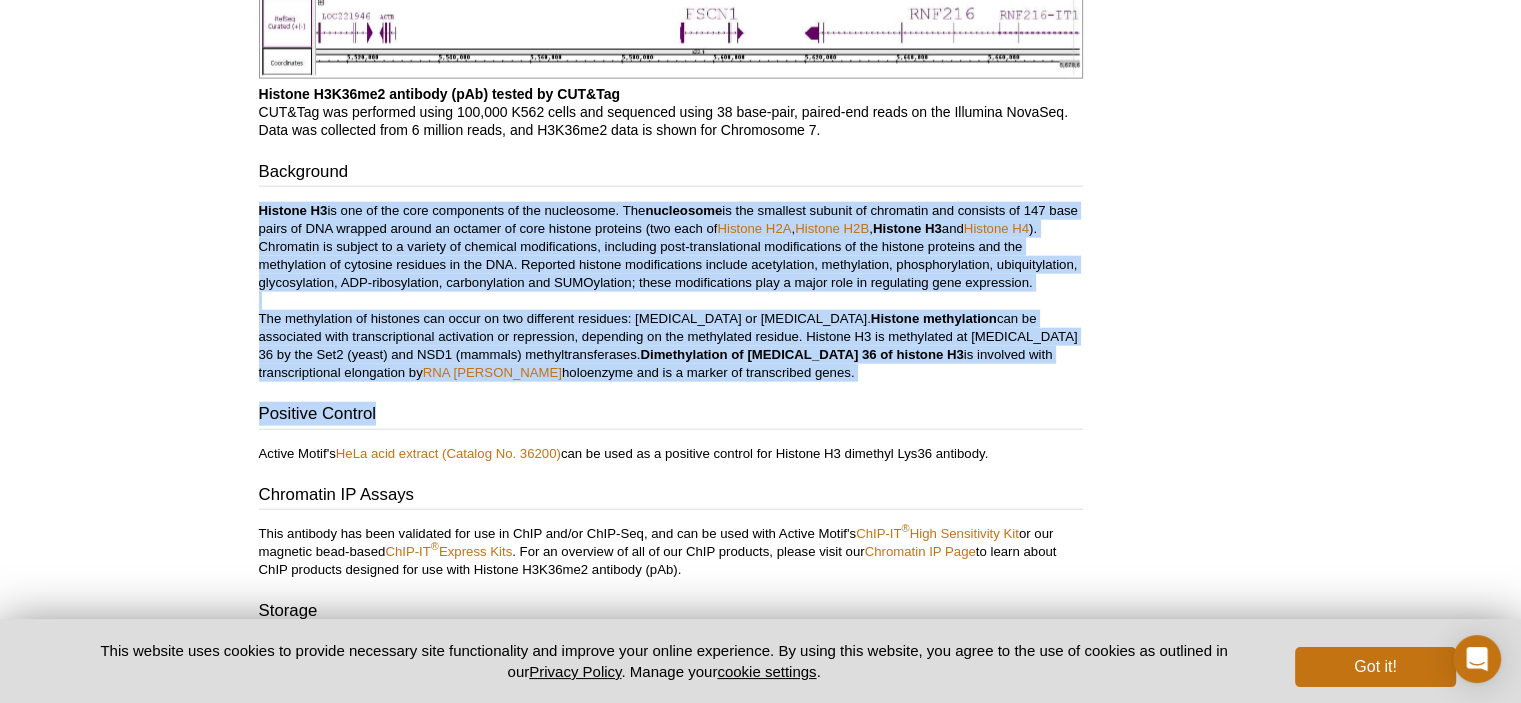 drag, startPoint x: 638, startPoint y: 391, endPoint x: 188, endPoint y: 211, distance: 484.66483 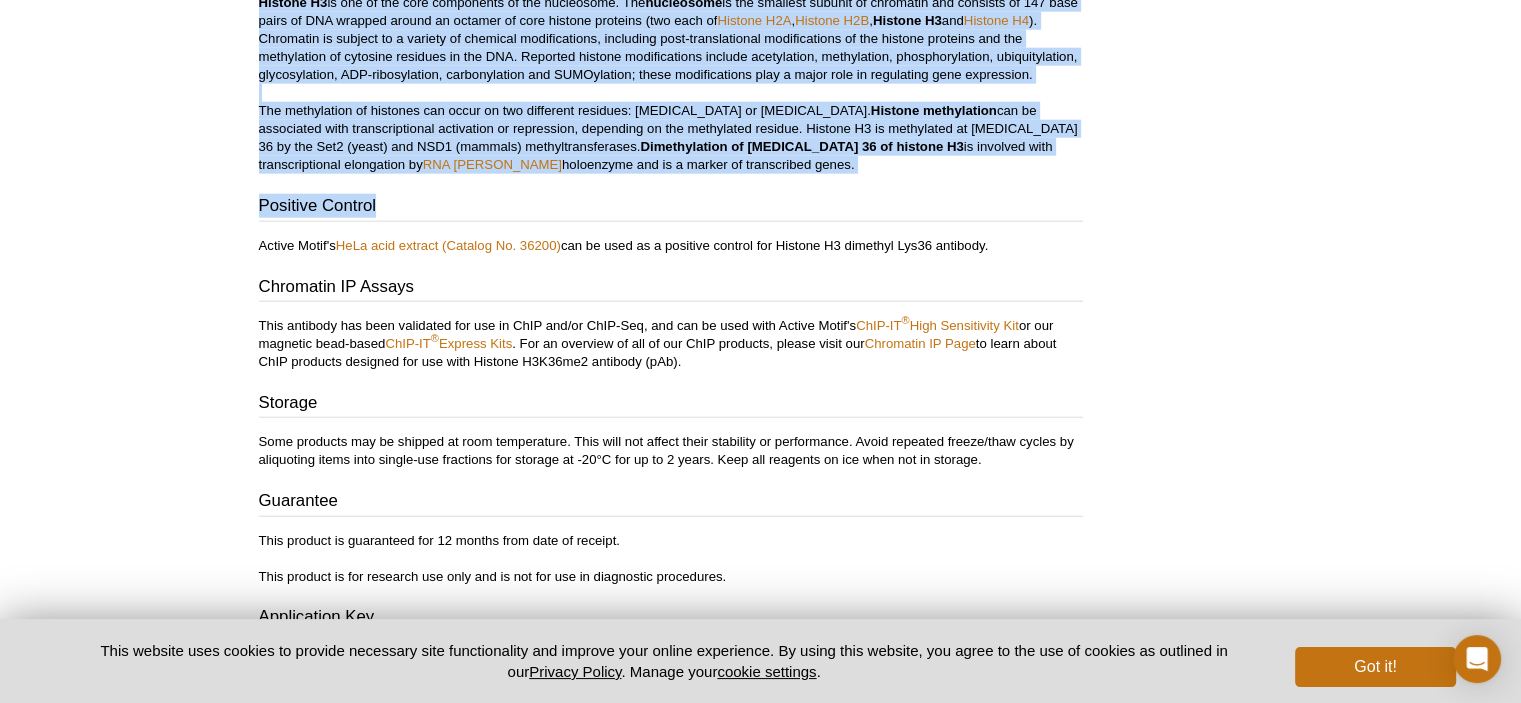 scroll, scrollTop: 5000, scrollLeft: 0, axis: vertical 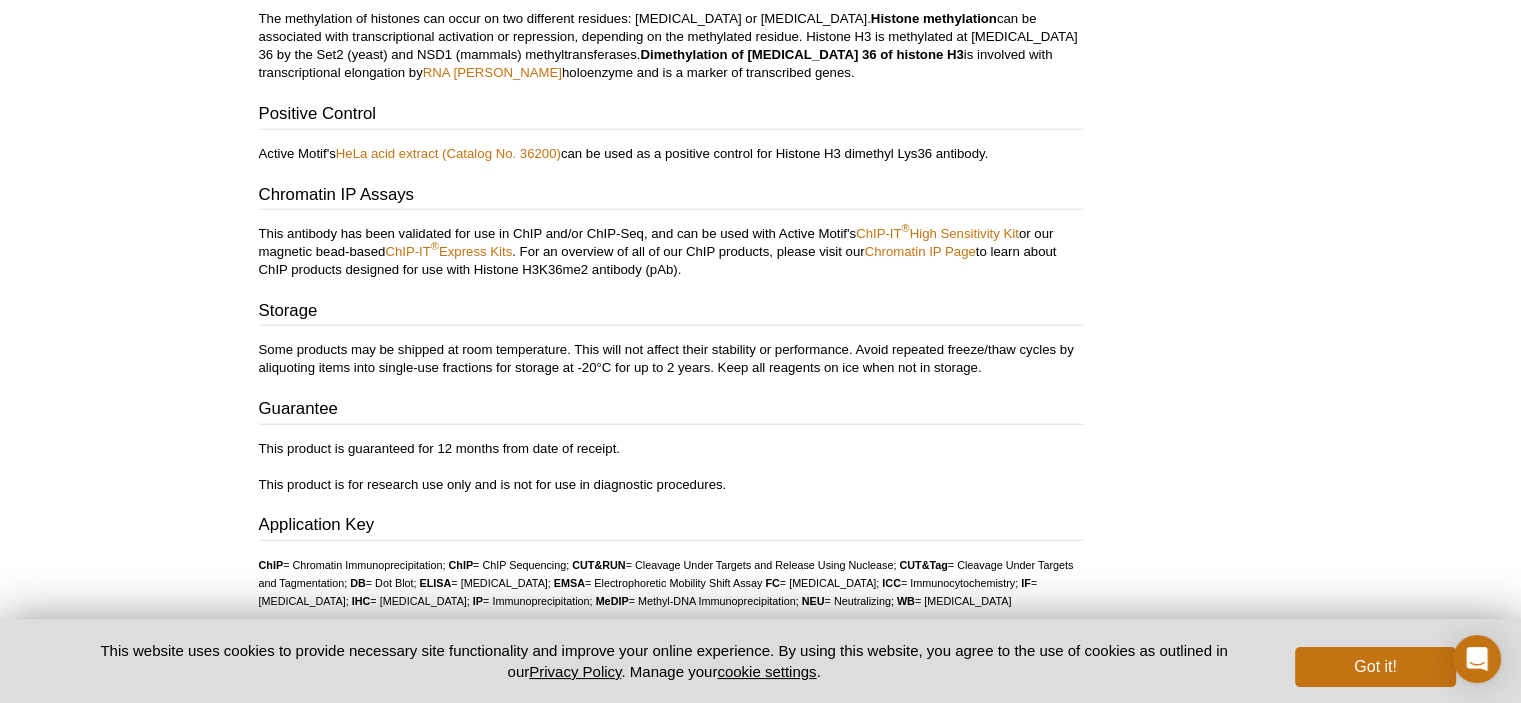 click on "This antibody has been validated for use in ChIP and/or ChIP-Seq, and can be used with Active Motif's  ChIP-IT ®  High Sensitivity Kit  or our magnetic bead-based  ChIP-IT ®  Express Kits . For an overview of all of our ChIP products, please visit our  Chromatin IP Page  to learn about ChIP products designed for use with Histone H3K36me2 antibody (pAb)." at bounding box center [671, 252] 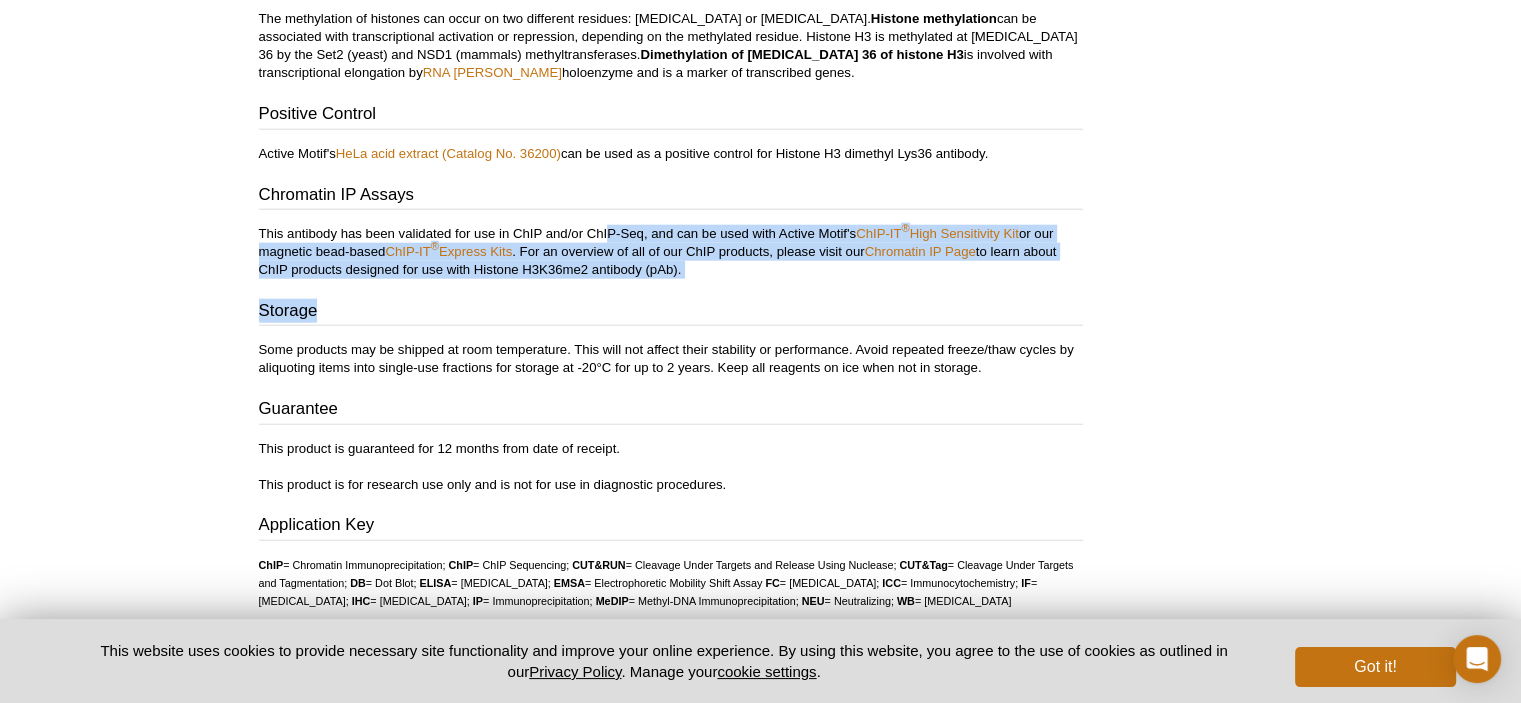drag, startPoint x: 609, startPoint y: 234, endPoint x: 769, endPoint y: 315, distance: 179.33488 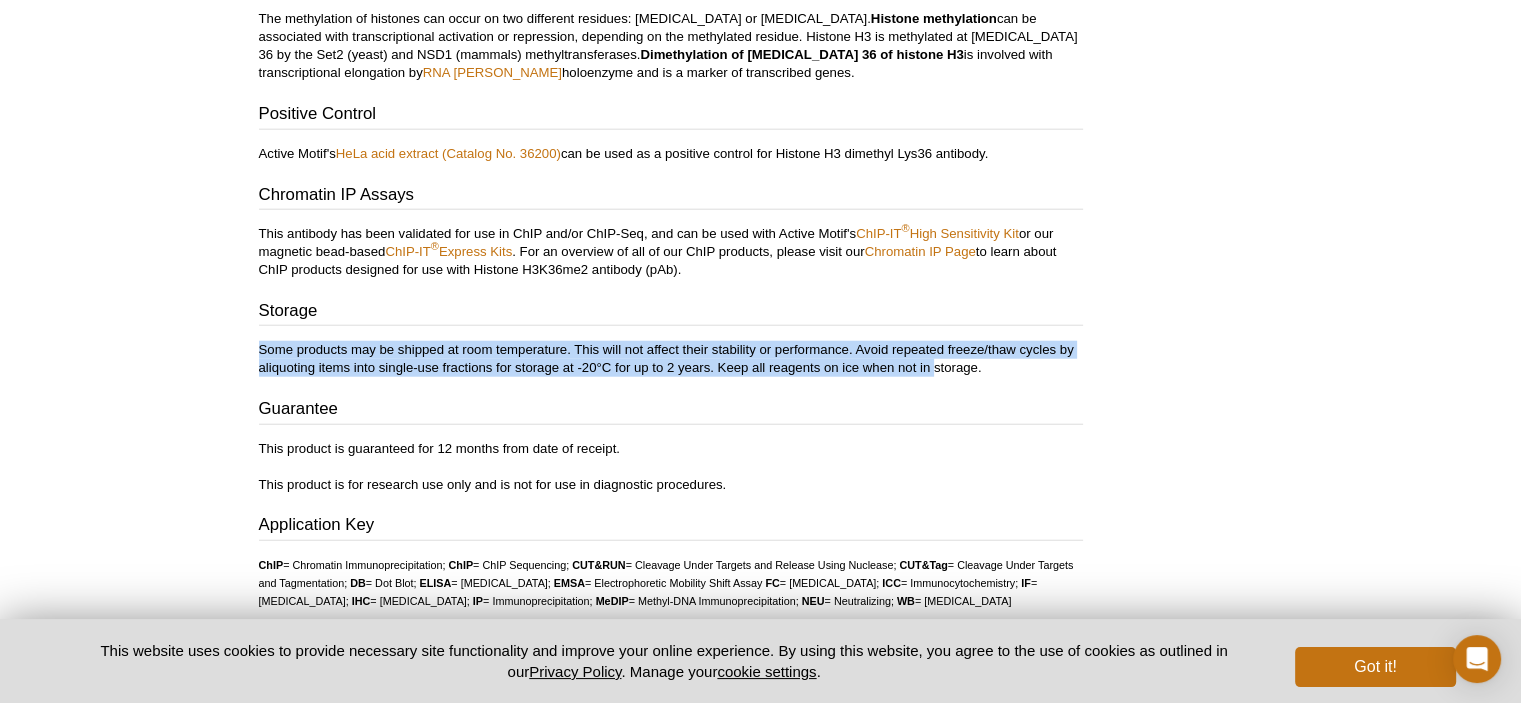 drag, startPoint x: 836, startPoint y: 348, endPoint x: 299, endPoint y: 165, distance: 567.3253 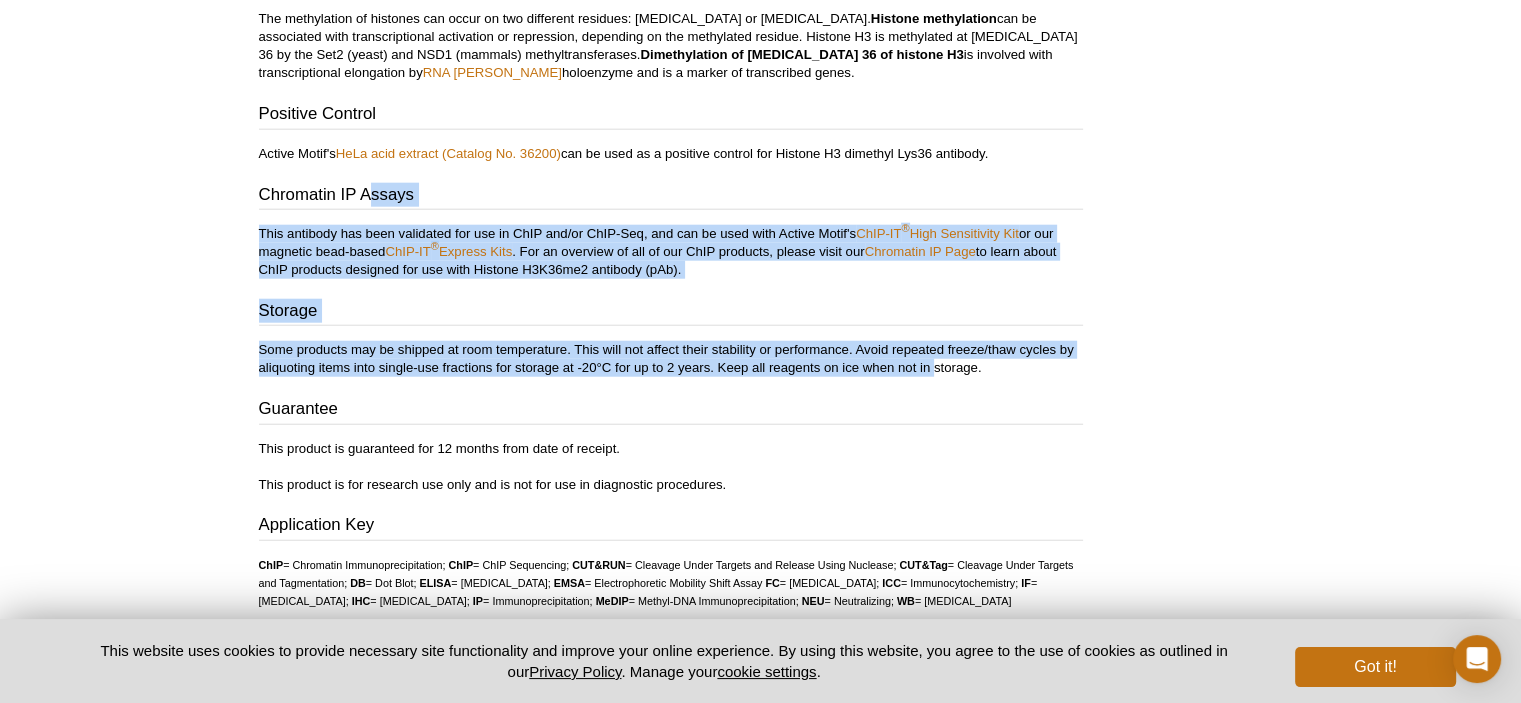 click on "Some products may be shipped at room temperature. This will not affect their stability or performance. Avoid repeated freeze/thaw cycles by aliquoting items into single-use fractions for storage at -20°C for up to 2 years. Keep all reagents on ice when not in storage." at bounding box center (671, 359) 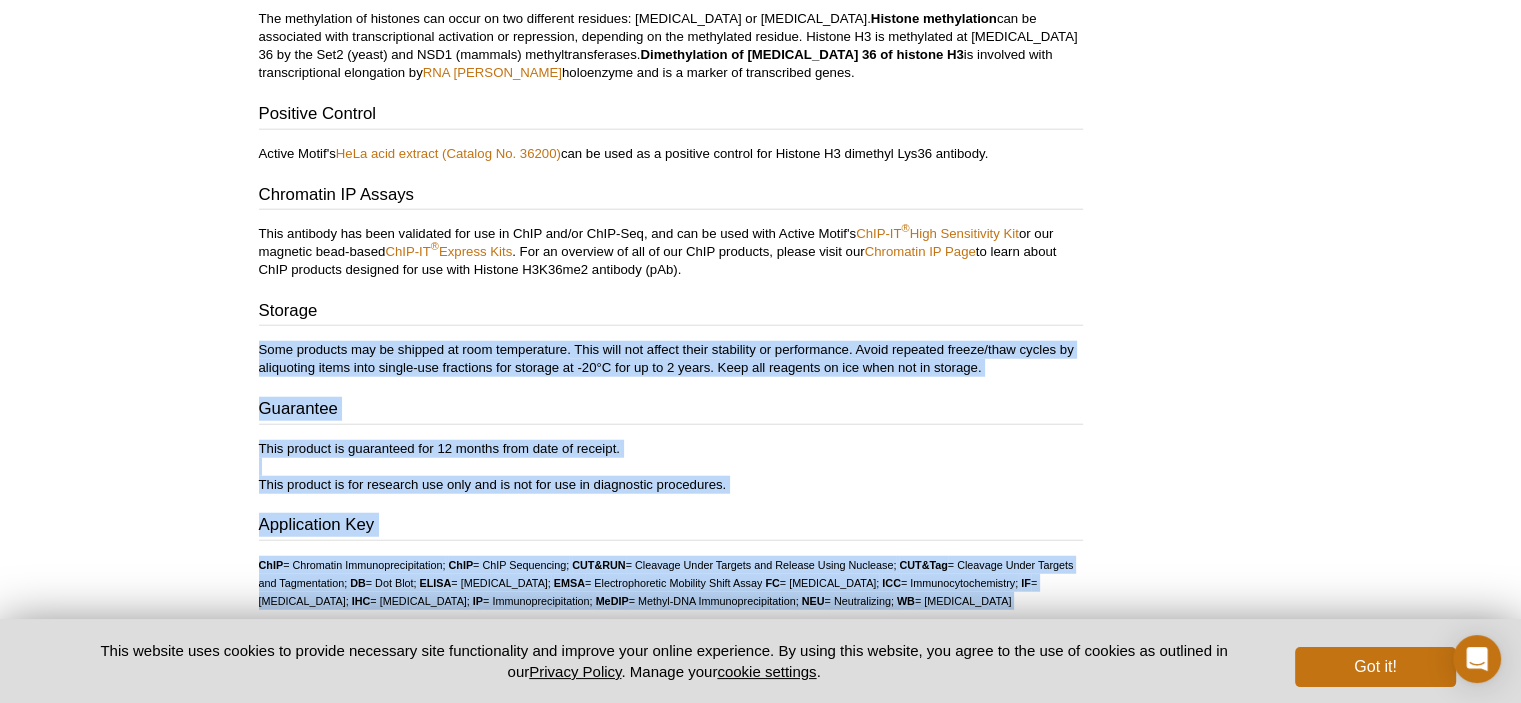 drag, startPoint x: 172, startPoint y: 343, endPoint x: 1102, endPoint y: 378, distance: 930.6584 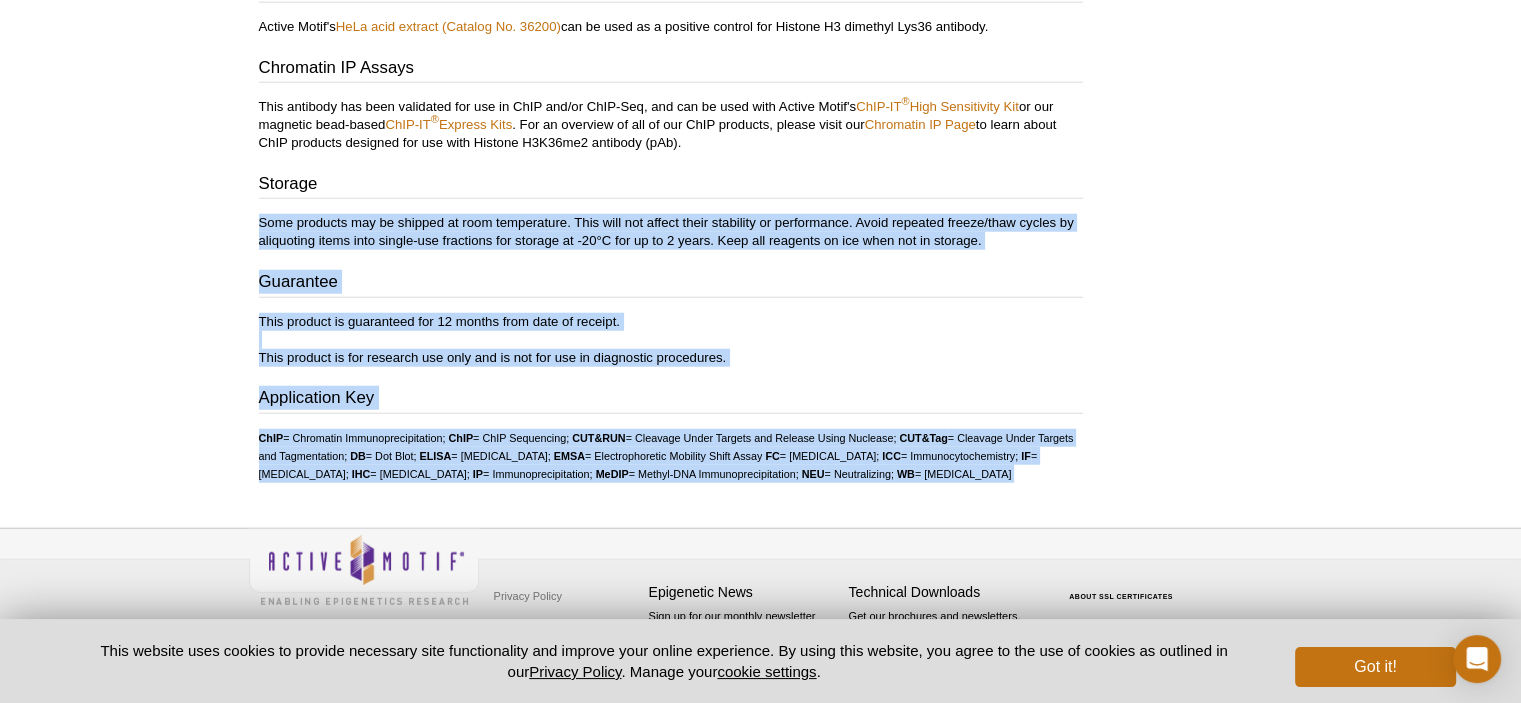 scroll, scrollTop: 5144, scrollLeft: 0, axis: vertical 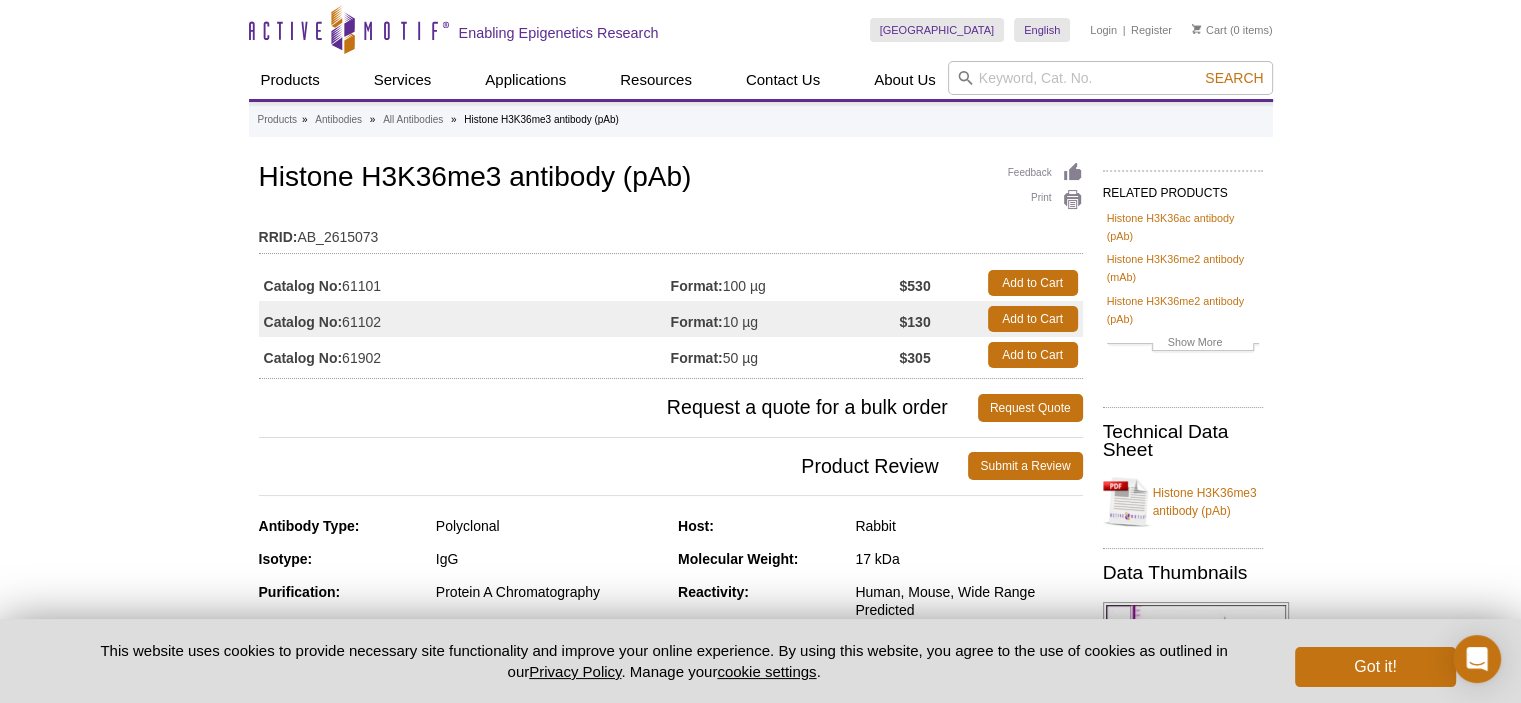click on "Request a quote for a bulk order
Request Quote" at bounding box center [671, 408] 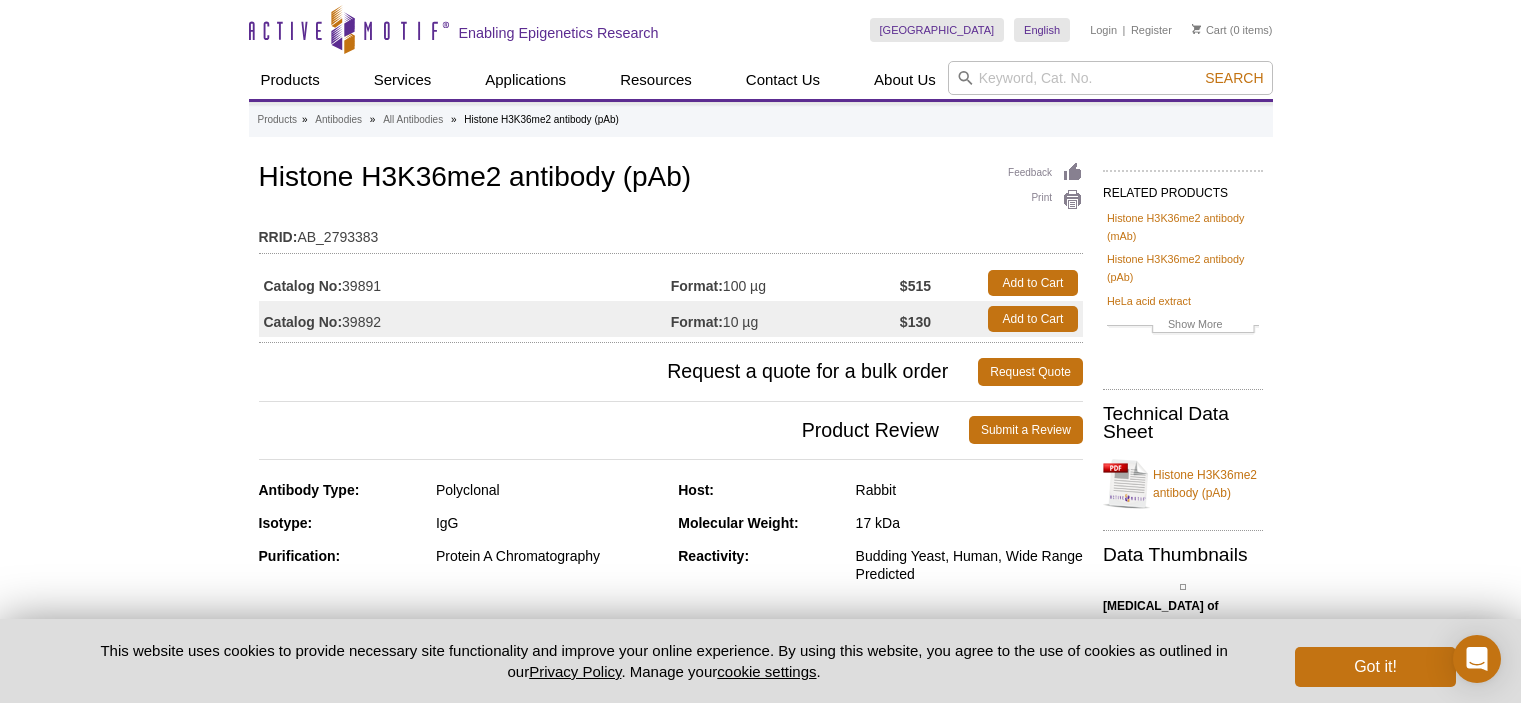 scroll, scrollTop: 0, scrollLeft: 0, axis: both 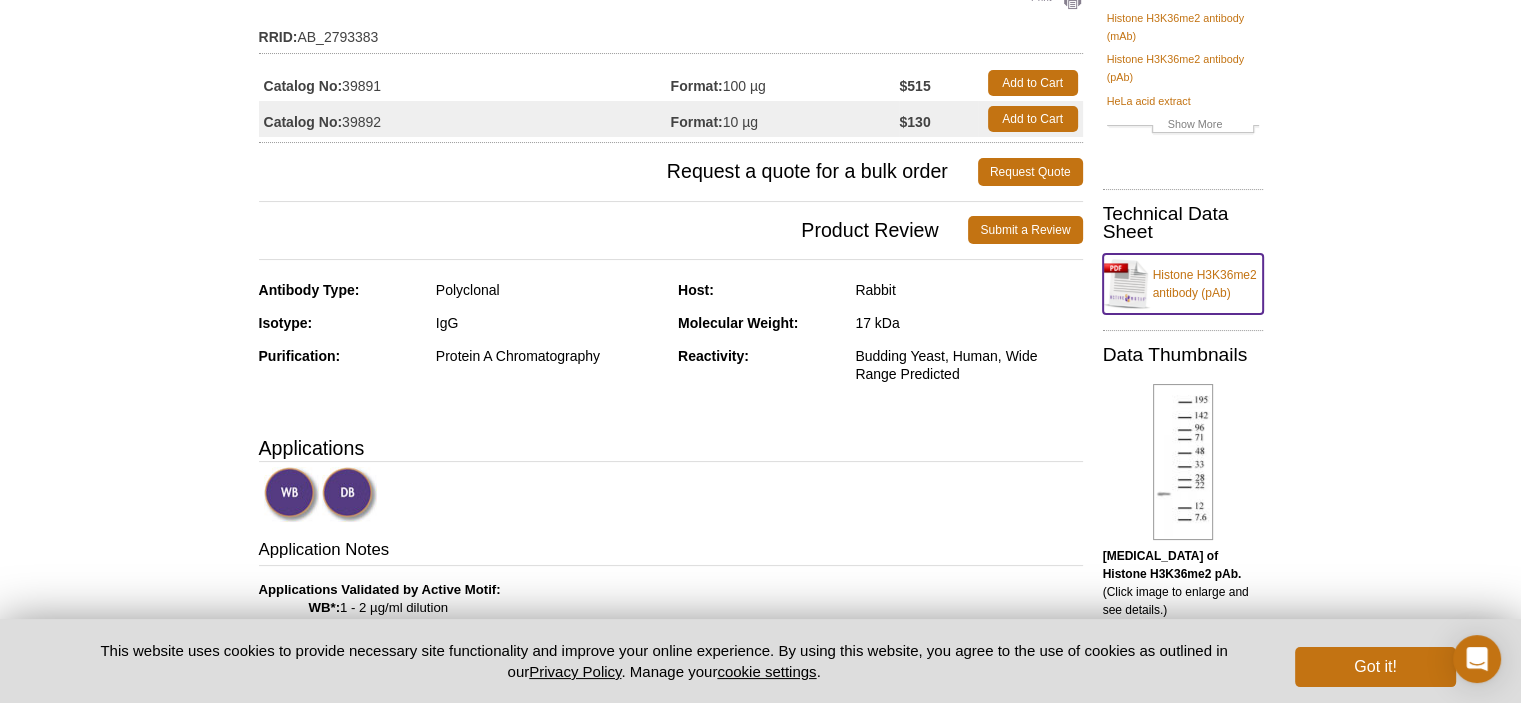 click on "Histone H3K36me2 antibody (pAb)" at bounding box center [1183, 284] 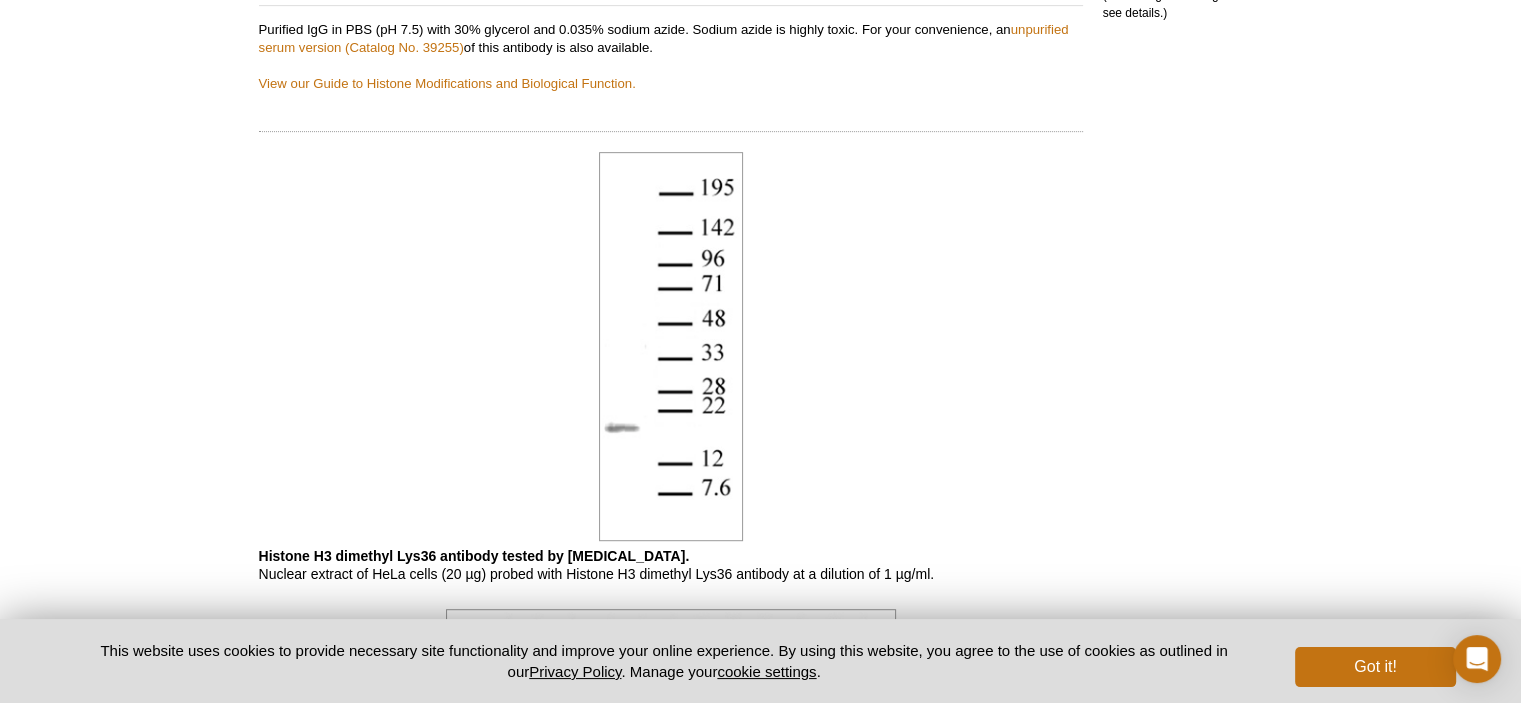 scroll, scrollTop: 1000, scrollLeft: 0, axis: vertical 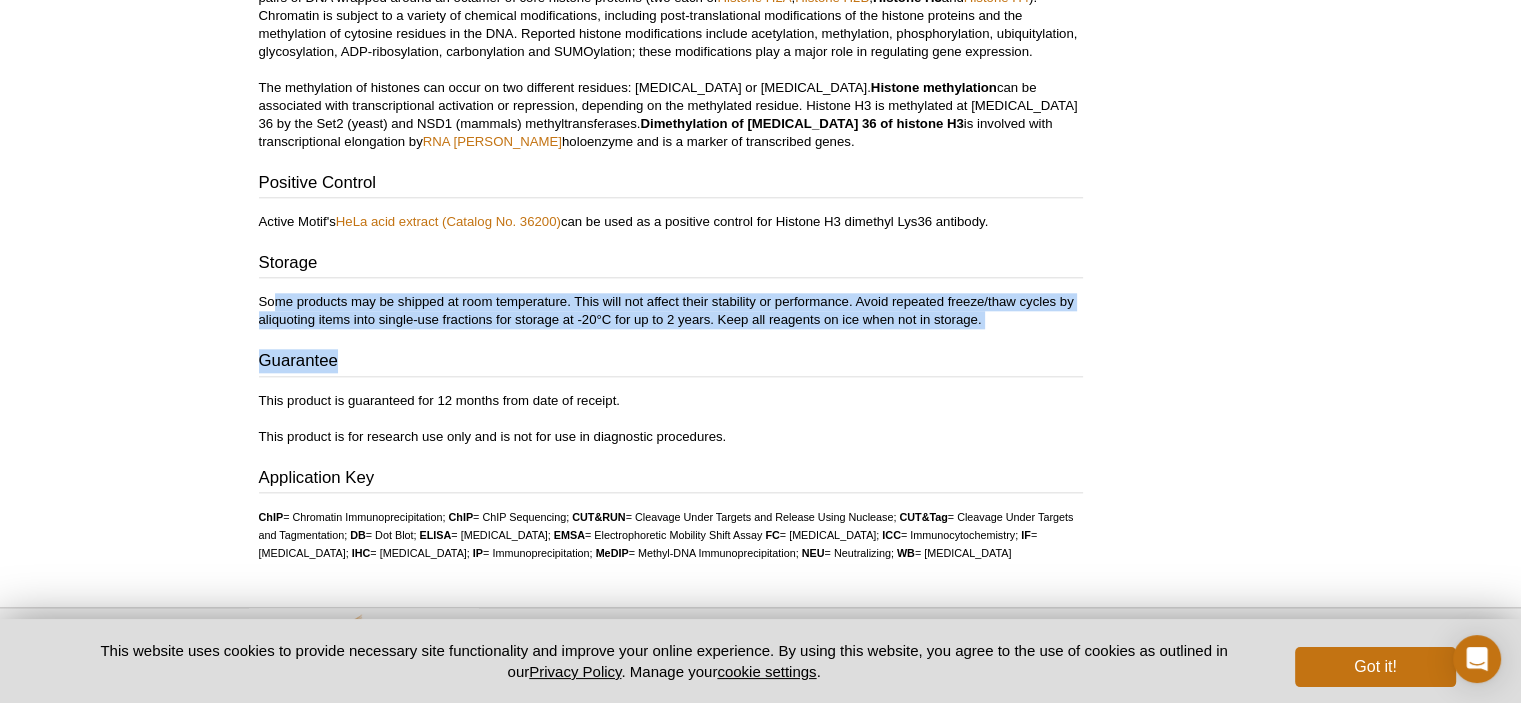 drag, startPoint x: 277, startPoint y: 283, endPoint x: 406, endPoint y: 352, distance: 146.29422 